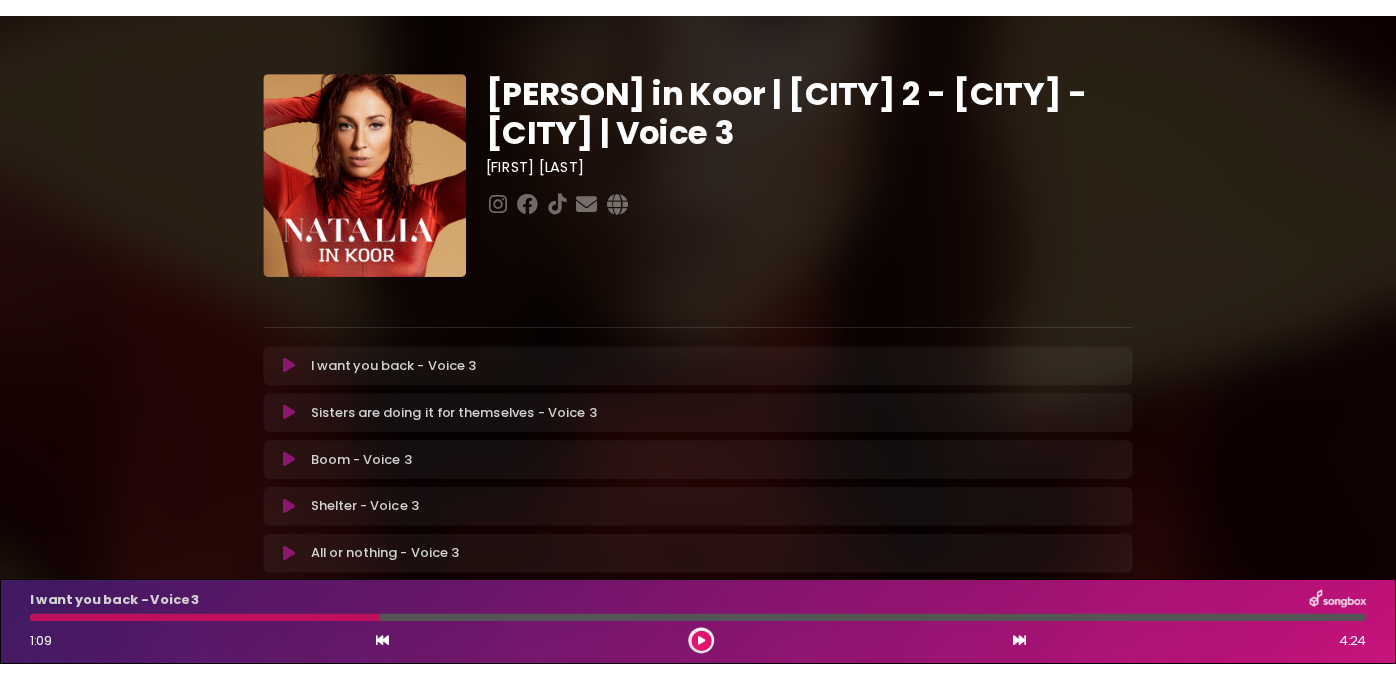 scroll, scrollTop: 0, scrollLeft: 0, axis: both 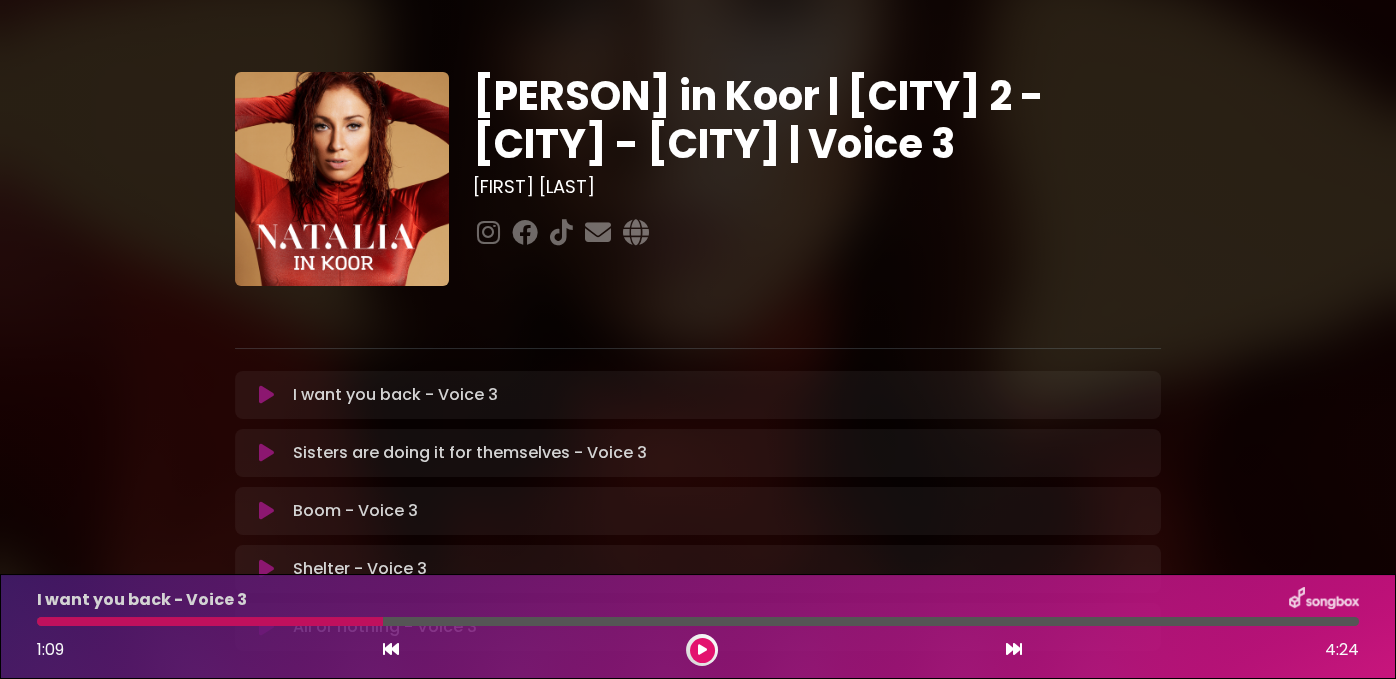 drag, startPoint x: 381, startPoint y: 622, endPoint x: 61, endPoint y: 639, distance: 320.45123 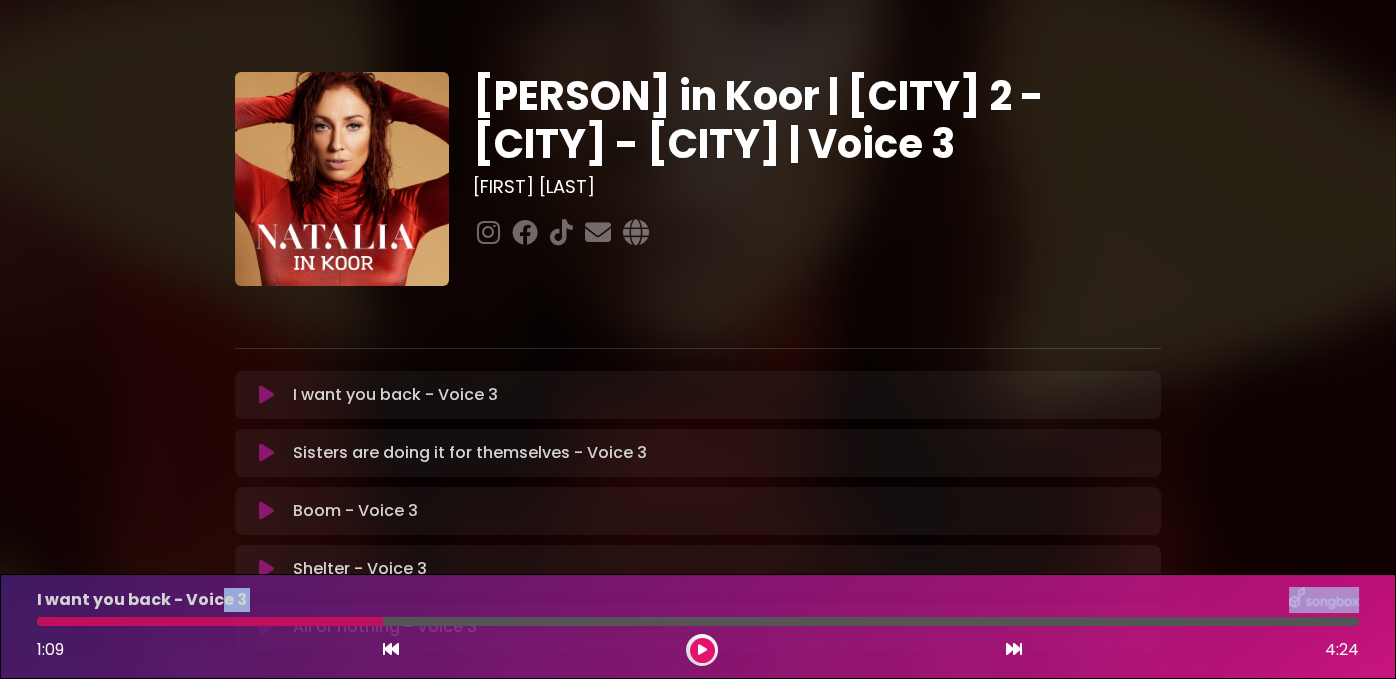 drag, startPoint x: 378, startPoint y: 619, endPoint x: 296, endPoint y: 569, distance: 96.04166 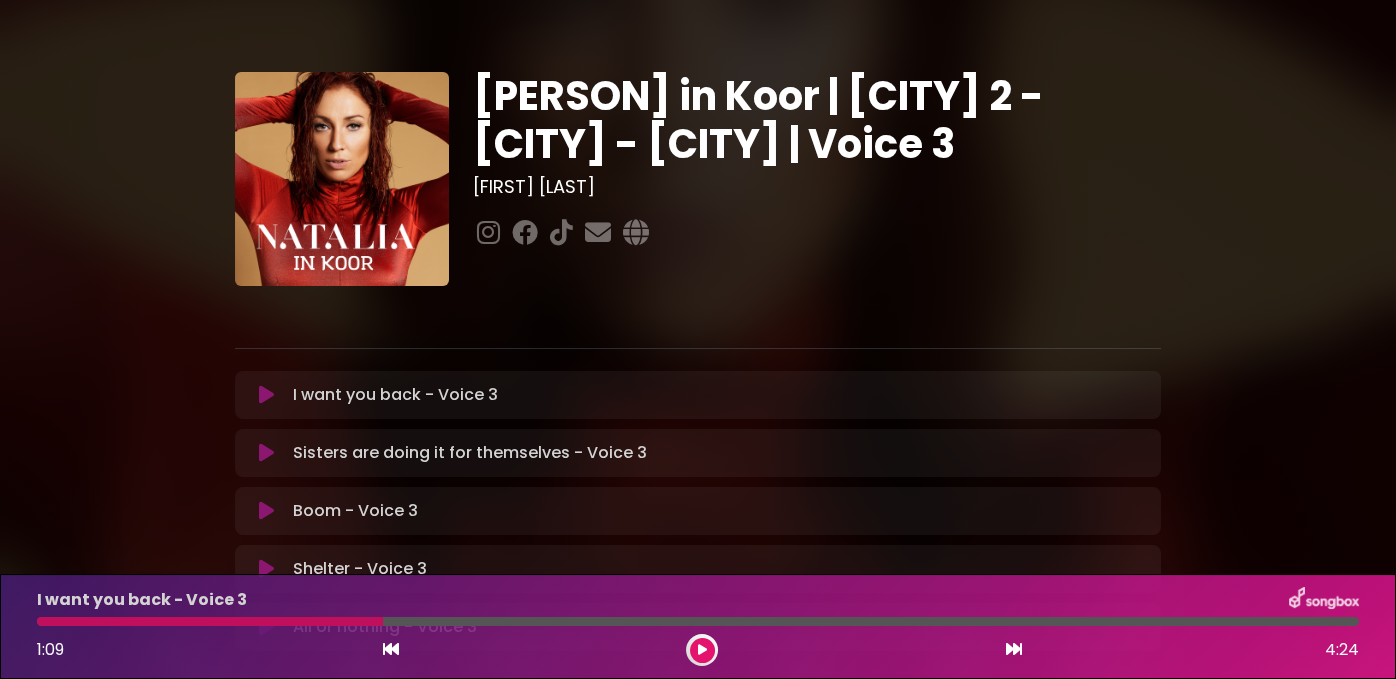 click on "I want you back - Voice 3
Loading Track..." at bounding box center (395, 395) 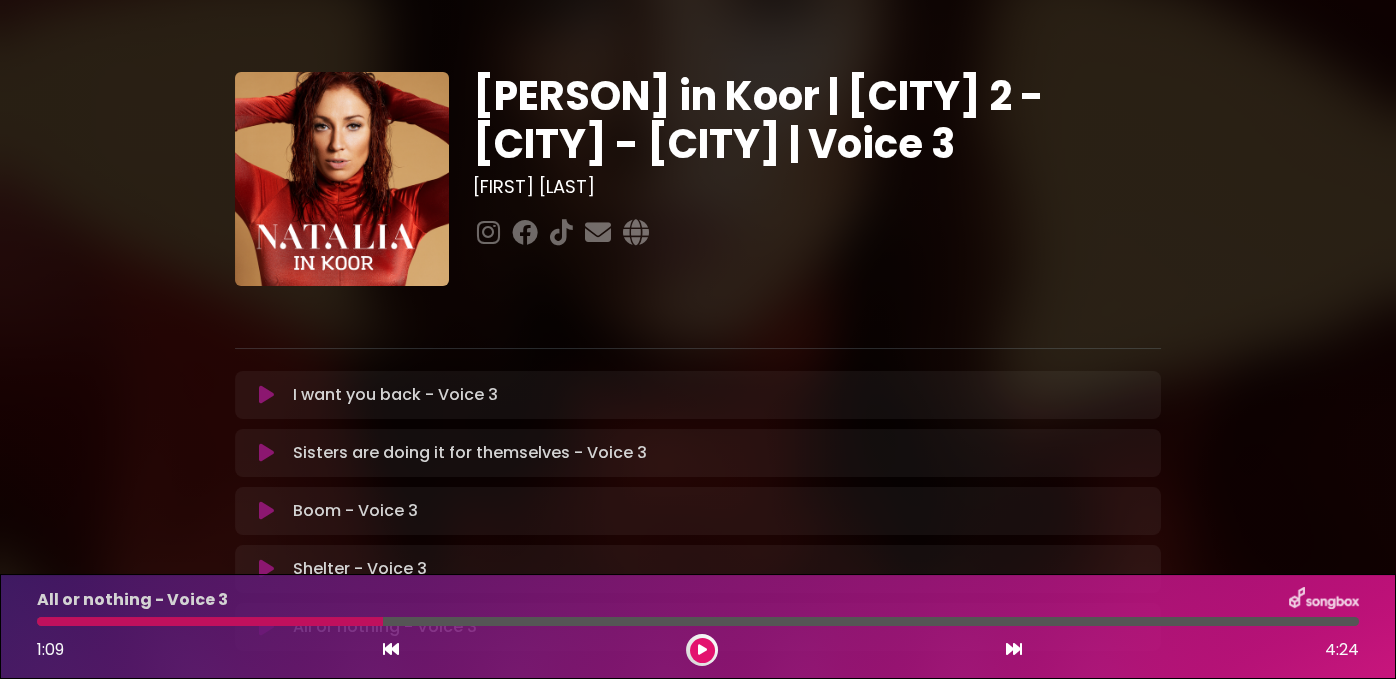 click at bounding box center [391, 649] 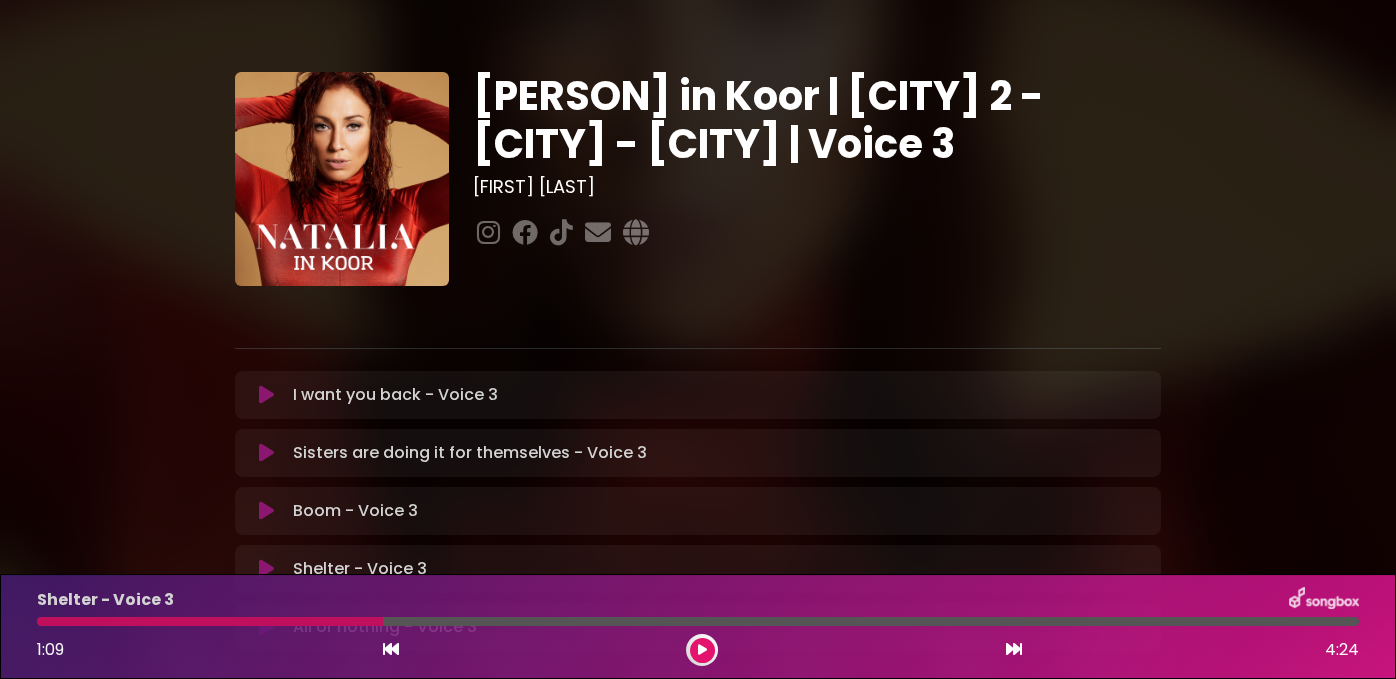 click at bounding box center [391, 649] 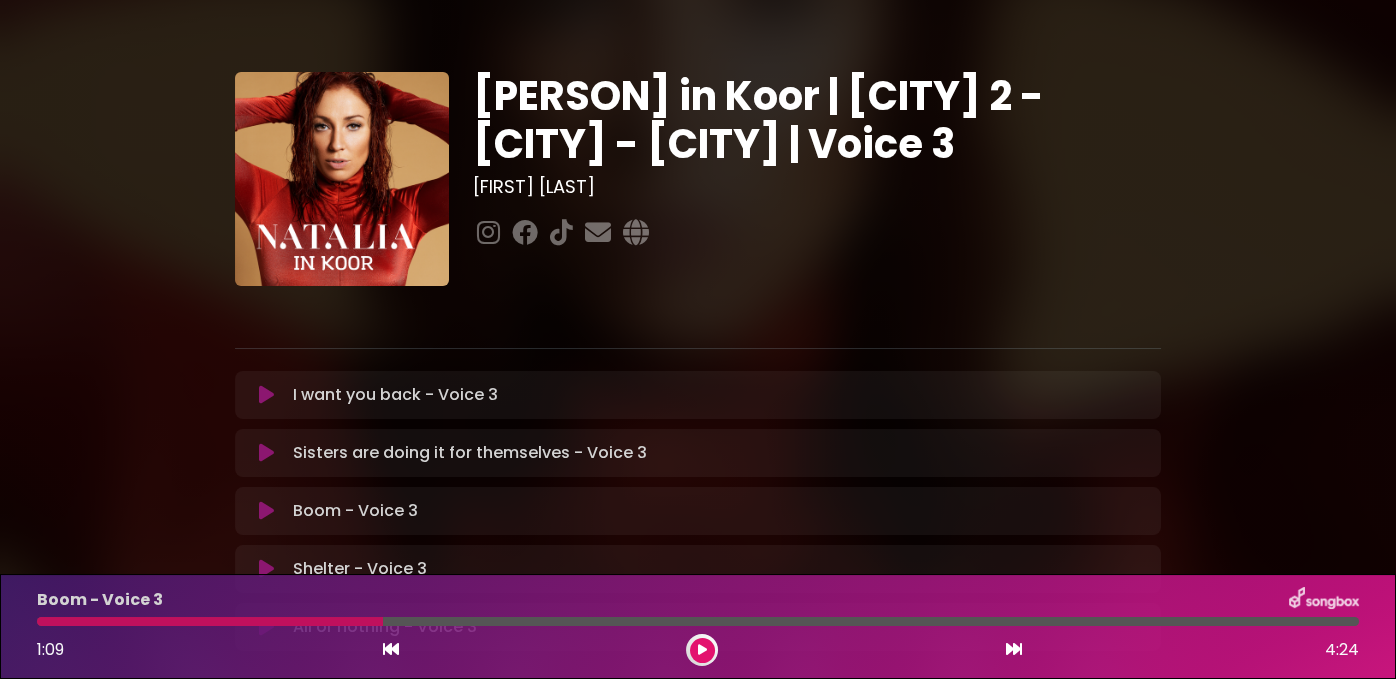 click at bounding box center [391, 649] 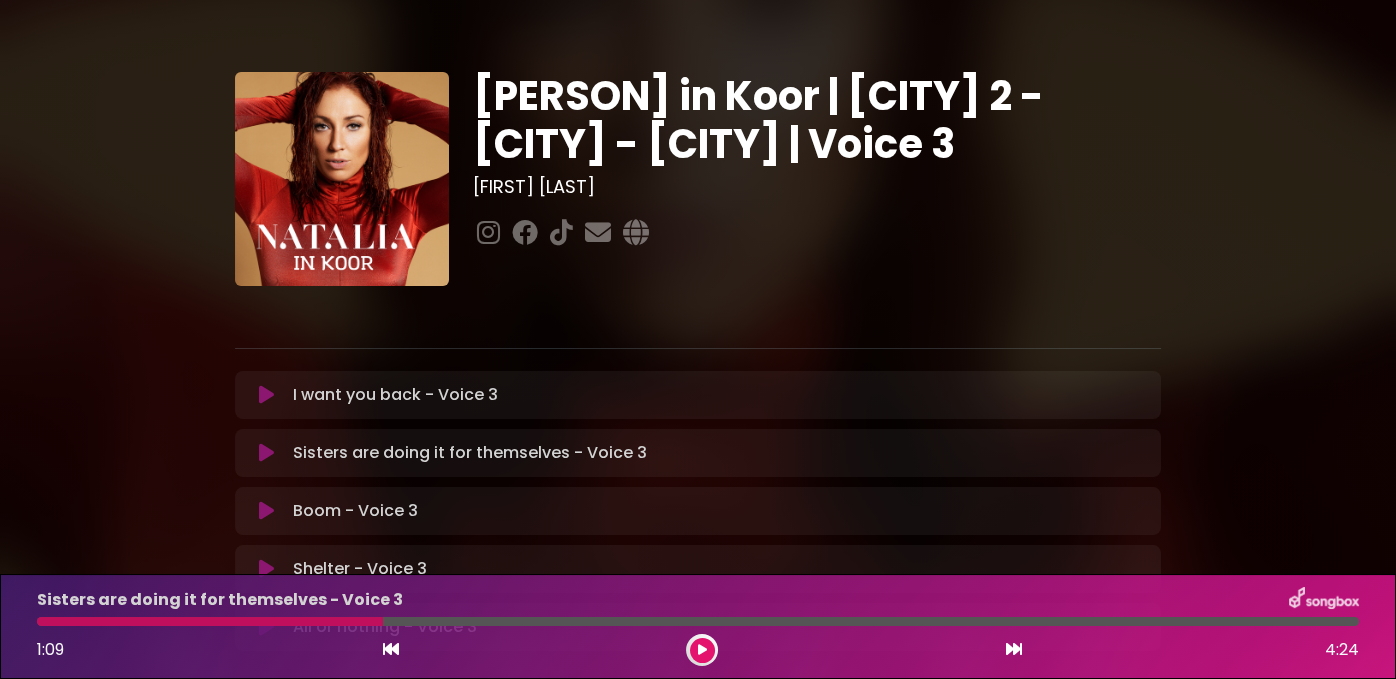 click at bounding box center (391, 649) 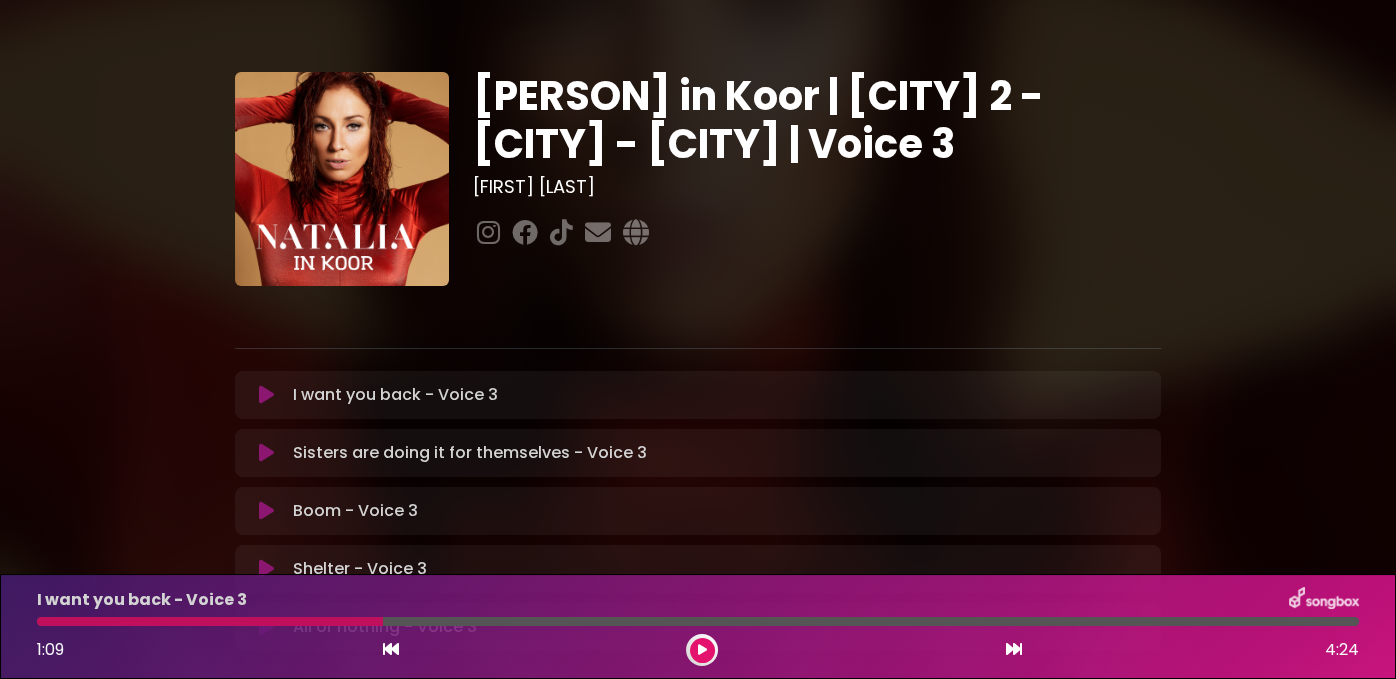 click at bounding box center [391, 649] 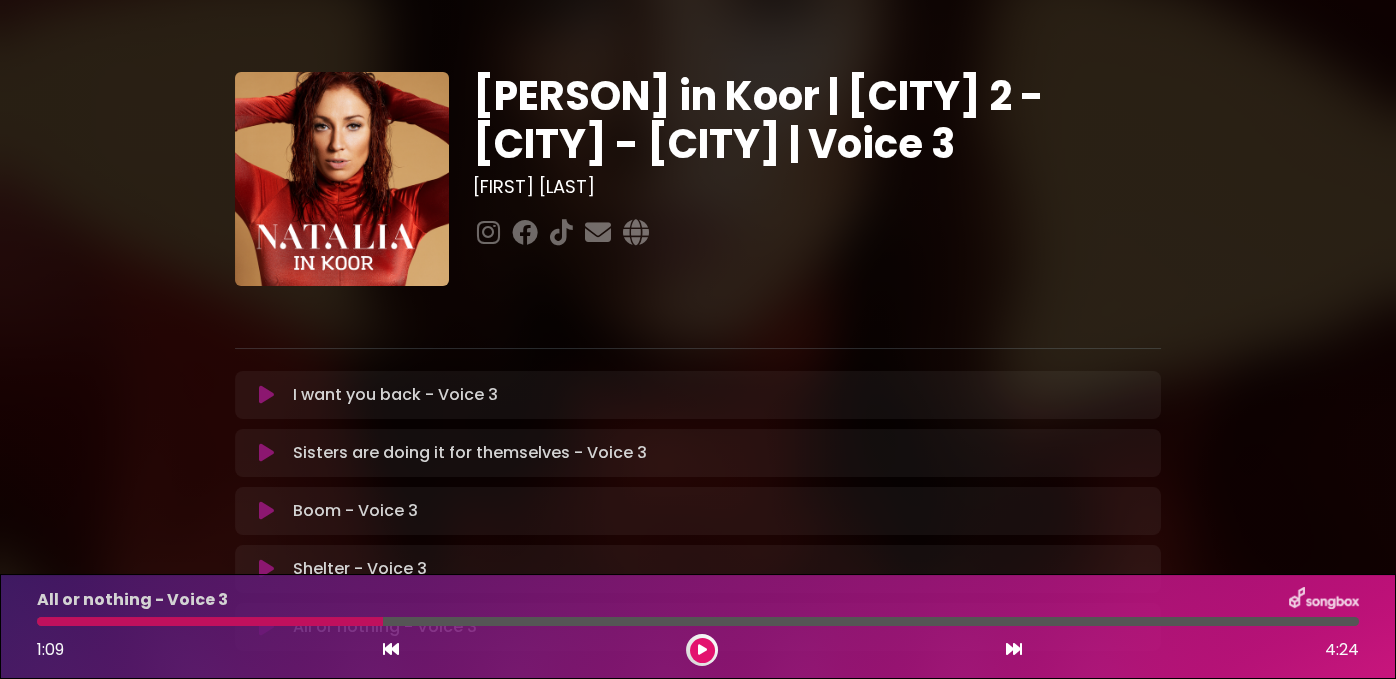 click at bounding box center (391, 649) 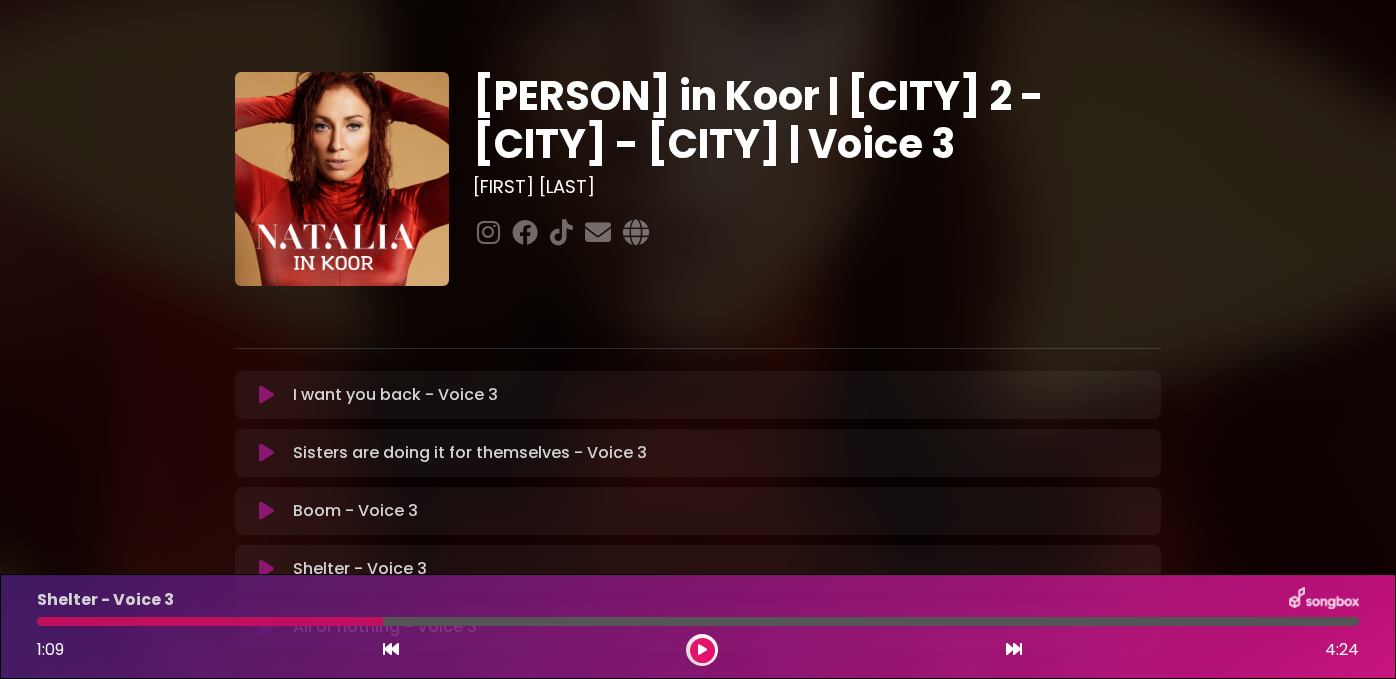 click at bounding box center [391, 649] 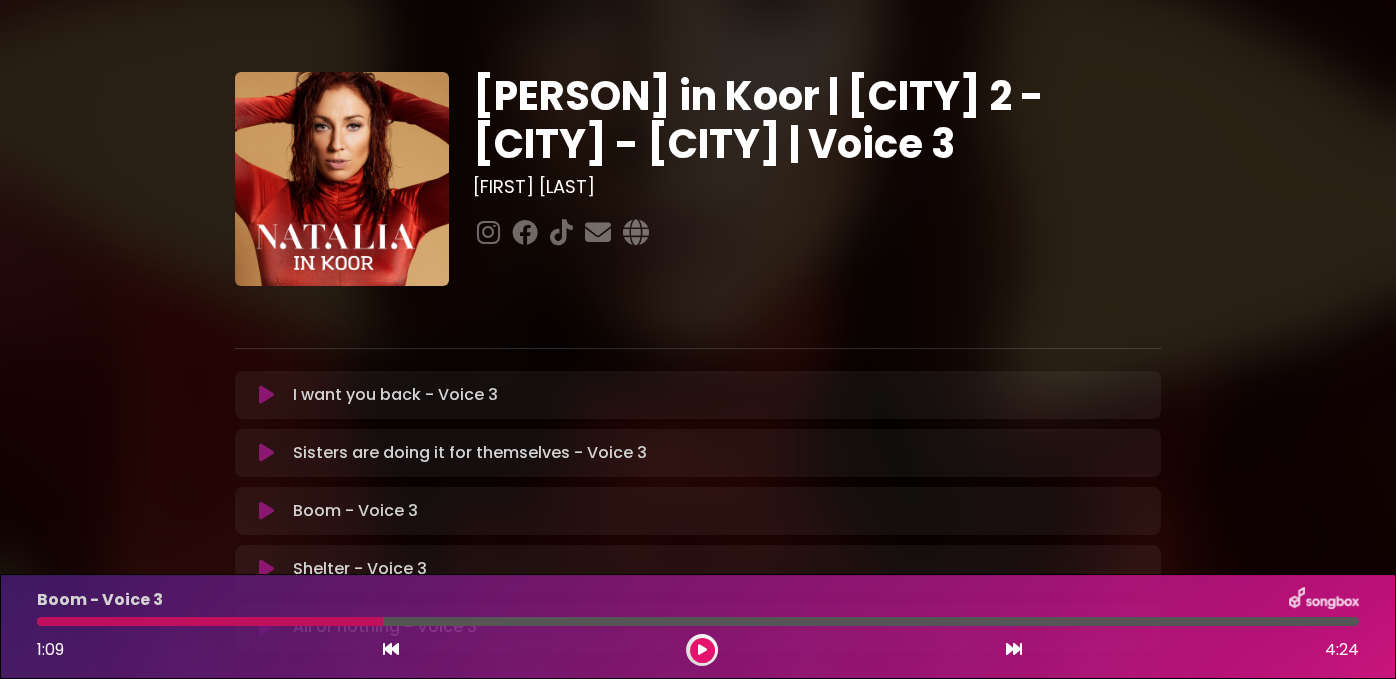 click at bounding box center (391, 649) 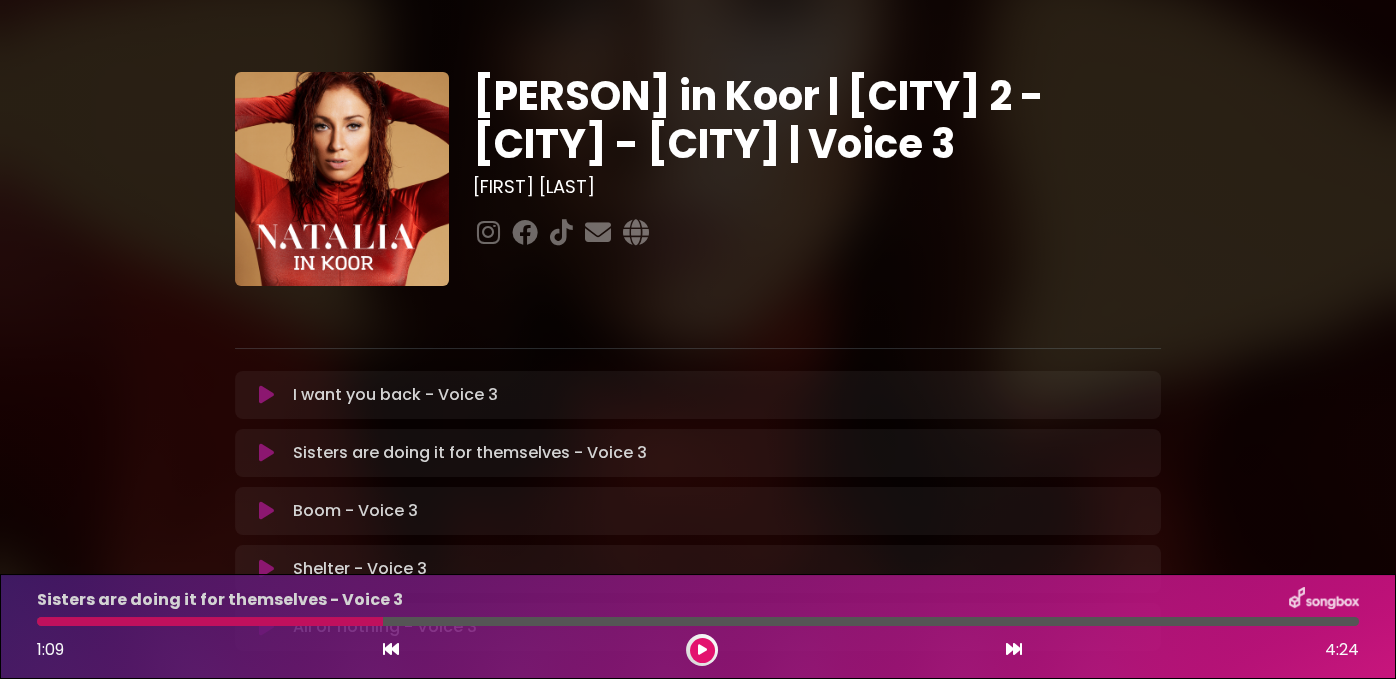 click at bounding box center [391, 649] 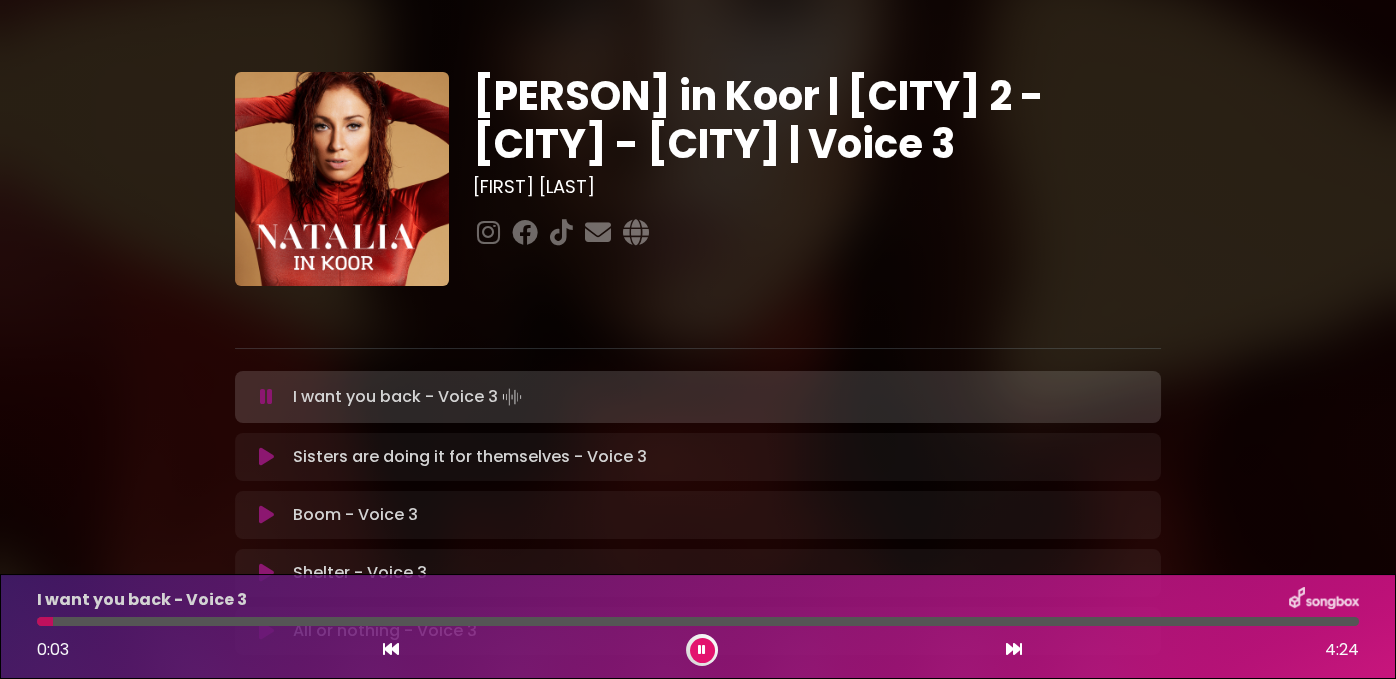 click at bounding box center (702, 650) 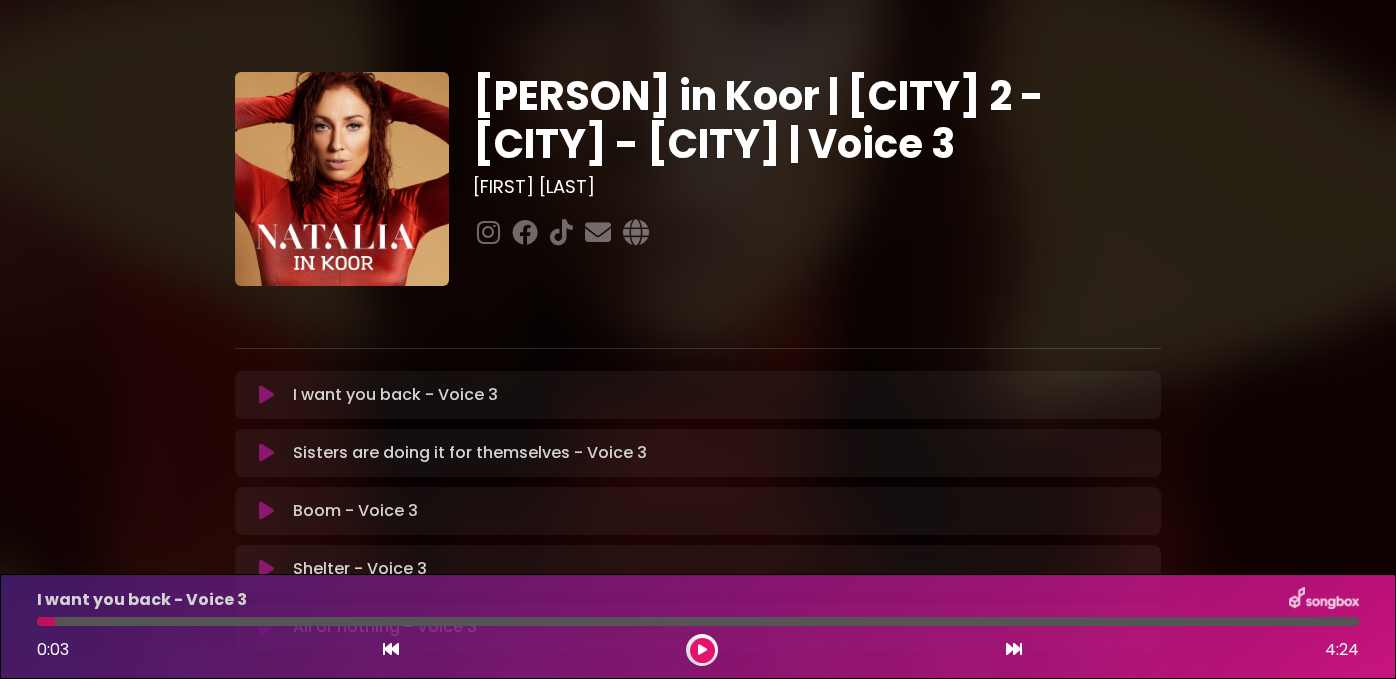 drag, startPoint x: 55, startPoint y: 624, endPoint x: 35, endPoint y: 624, distance: 20 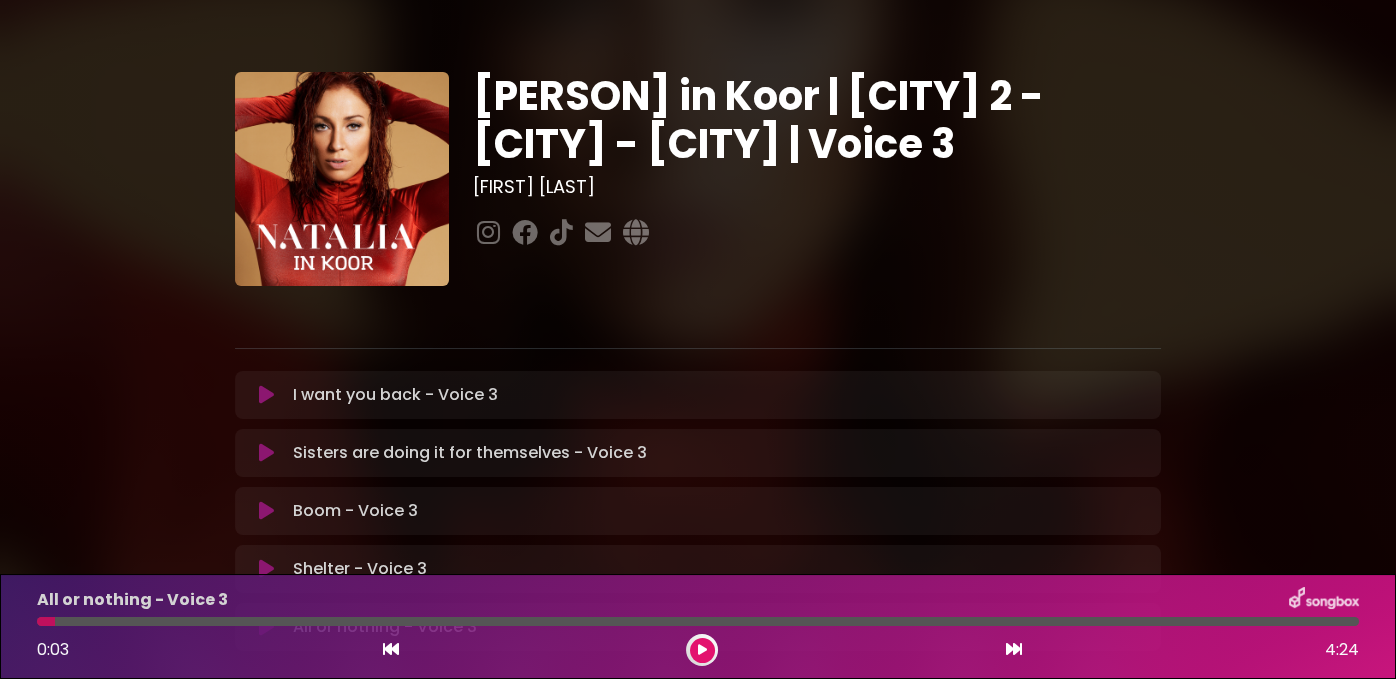 click at bounding box center (1014, 649) 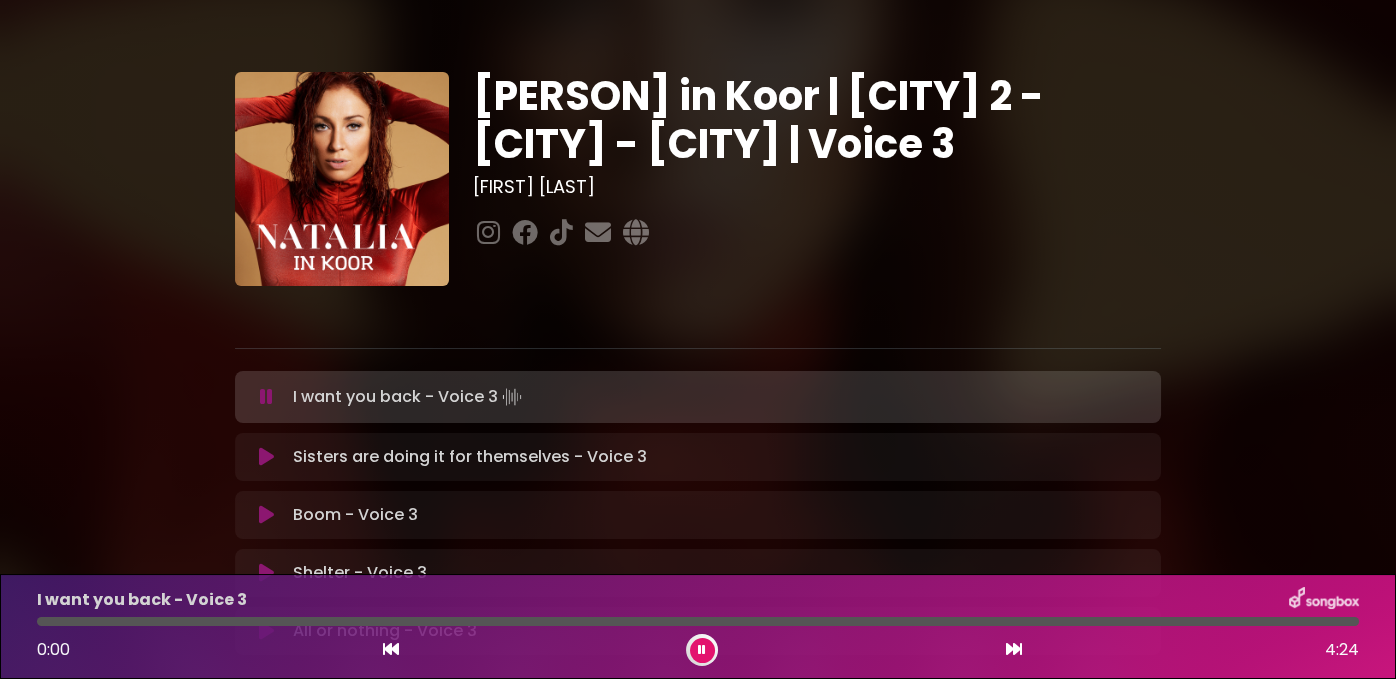 click at bounding box center [698, 621] 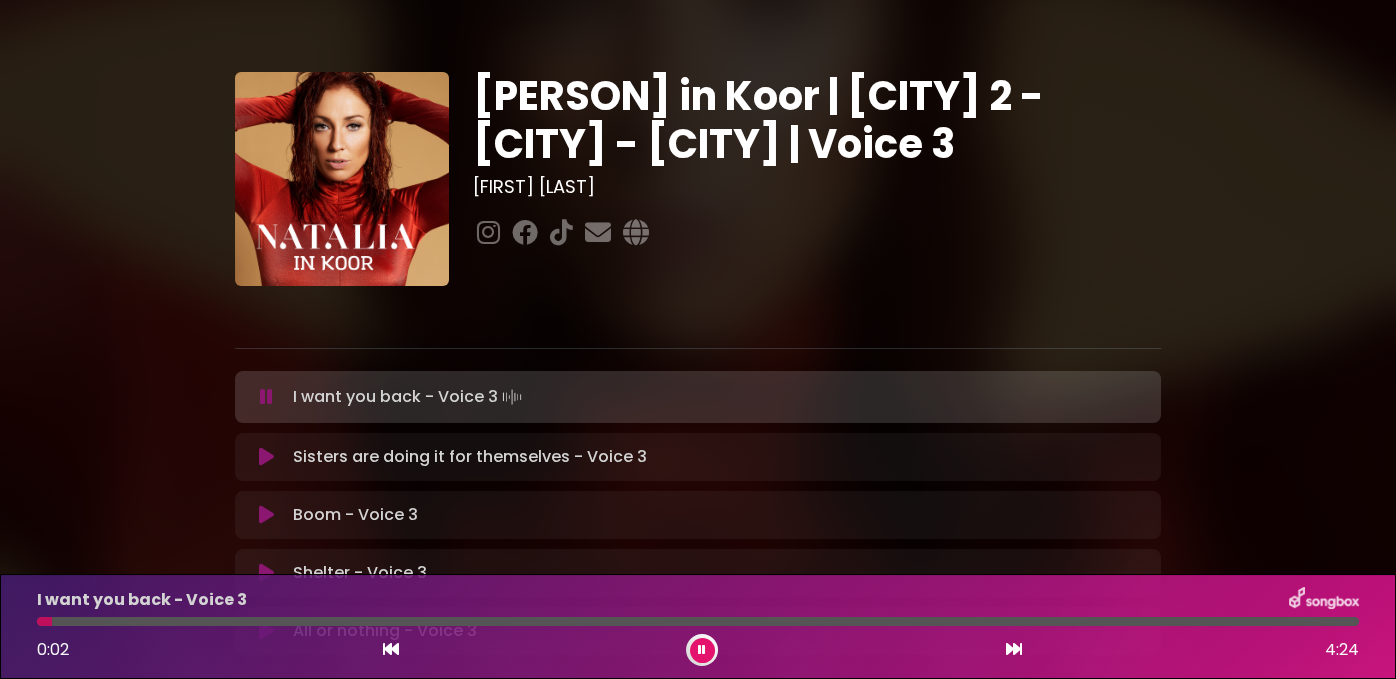 click at bounding box center (702, 650) 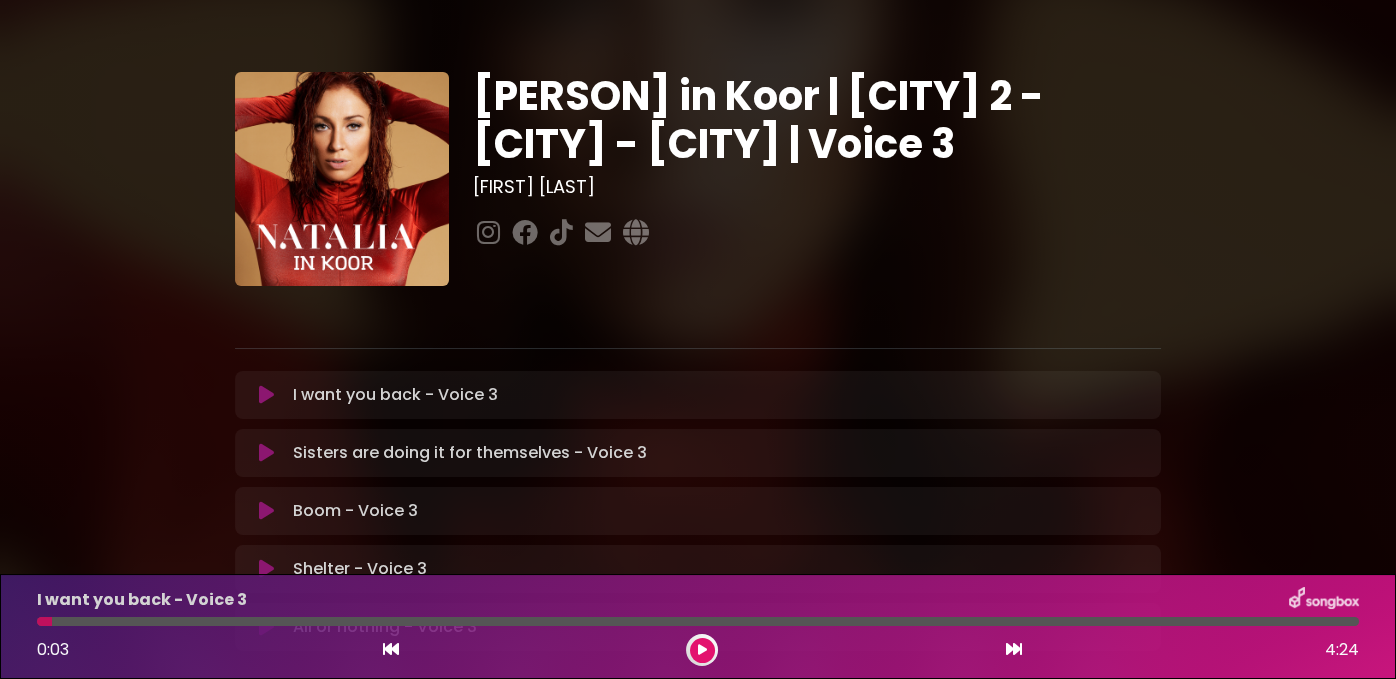 drag, startPoint x: 48, startPoint y: 628, endPoint x: 36, endPoint y: 626, distance: 12.165525 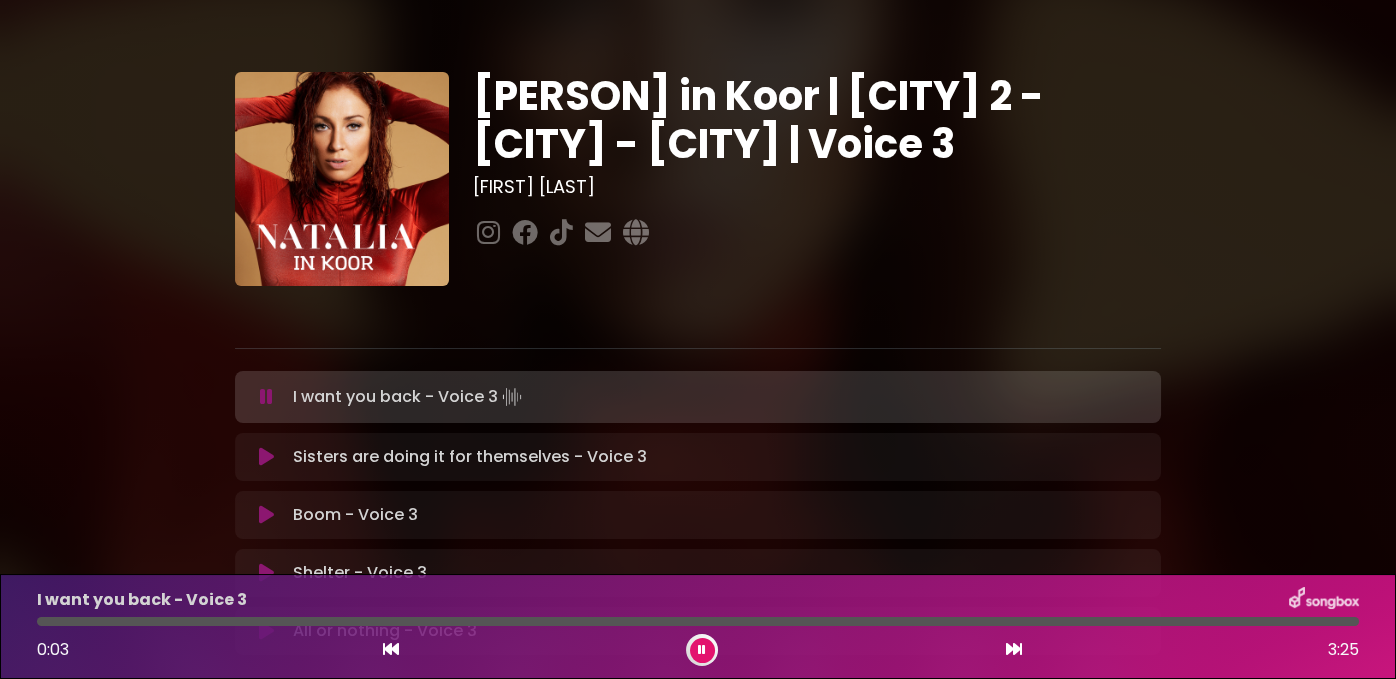 drag, startPoint x: 46, startPoint y: 624, endPoint x: 32, endPoint y: 620, distance: 14.56022 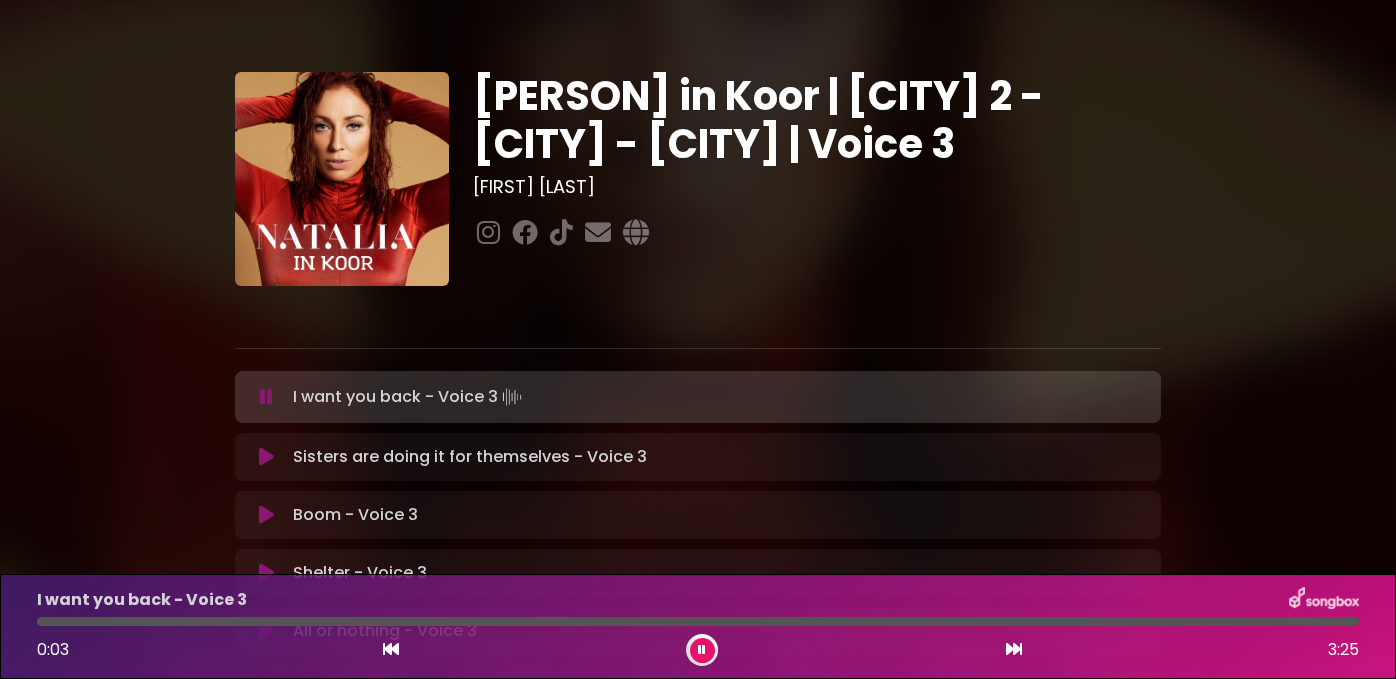 click at bounding box center [698, 621] 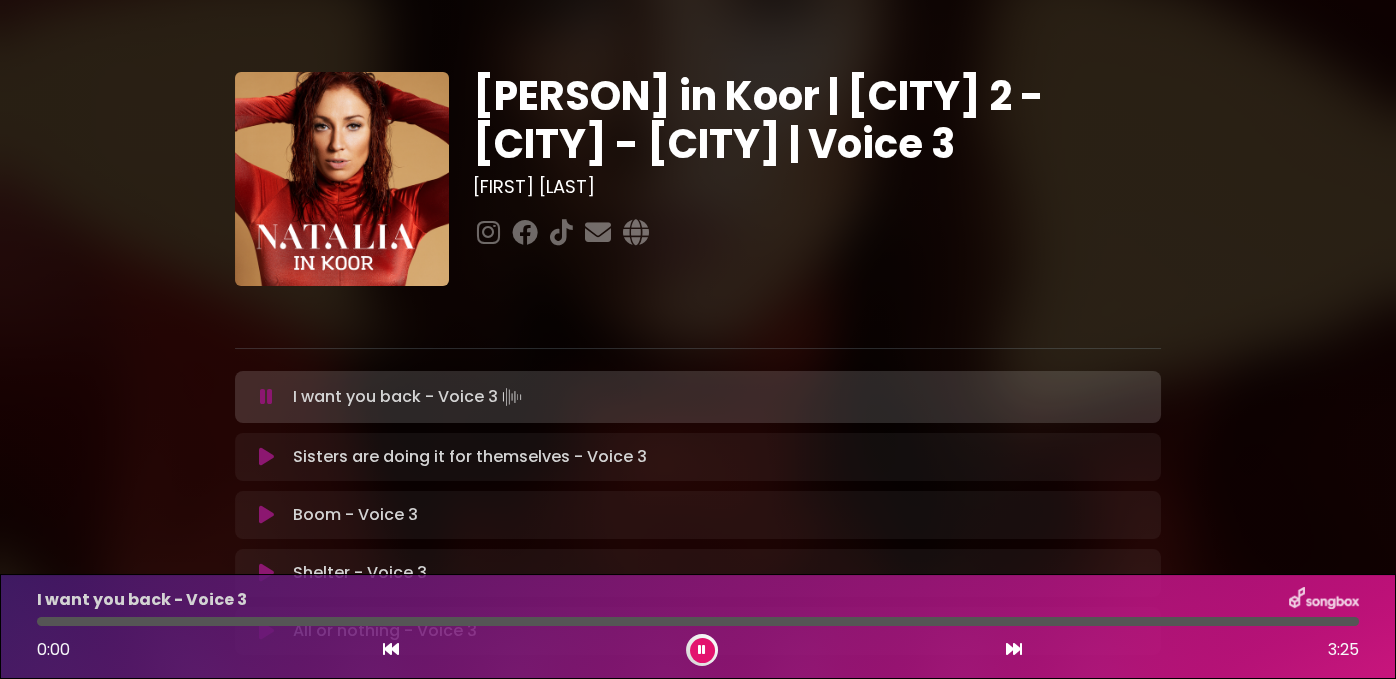 click at bounding box center [702, 650] 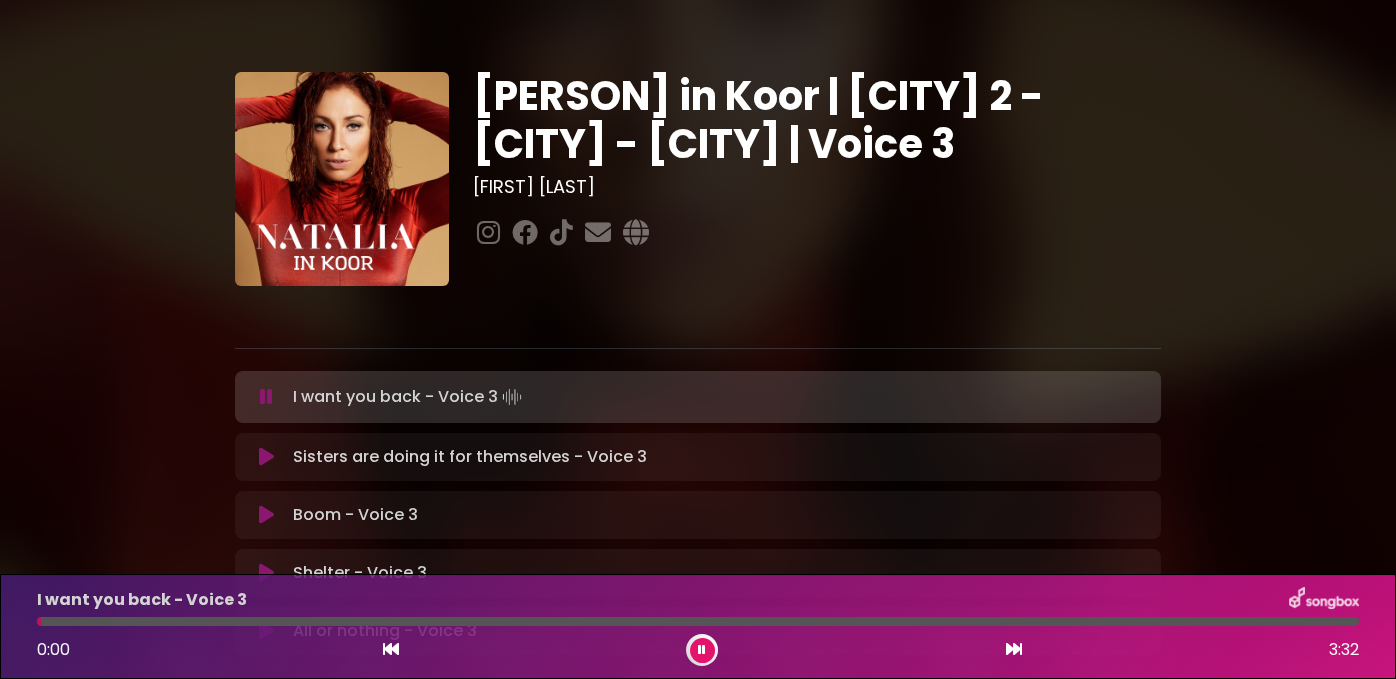 click at bounding box center [702, 650] 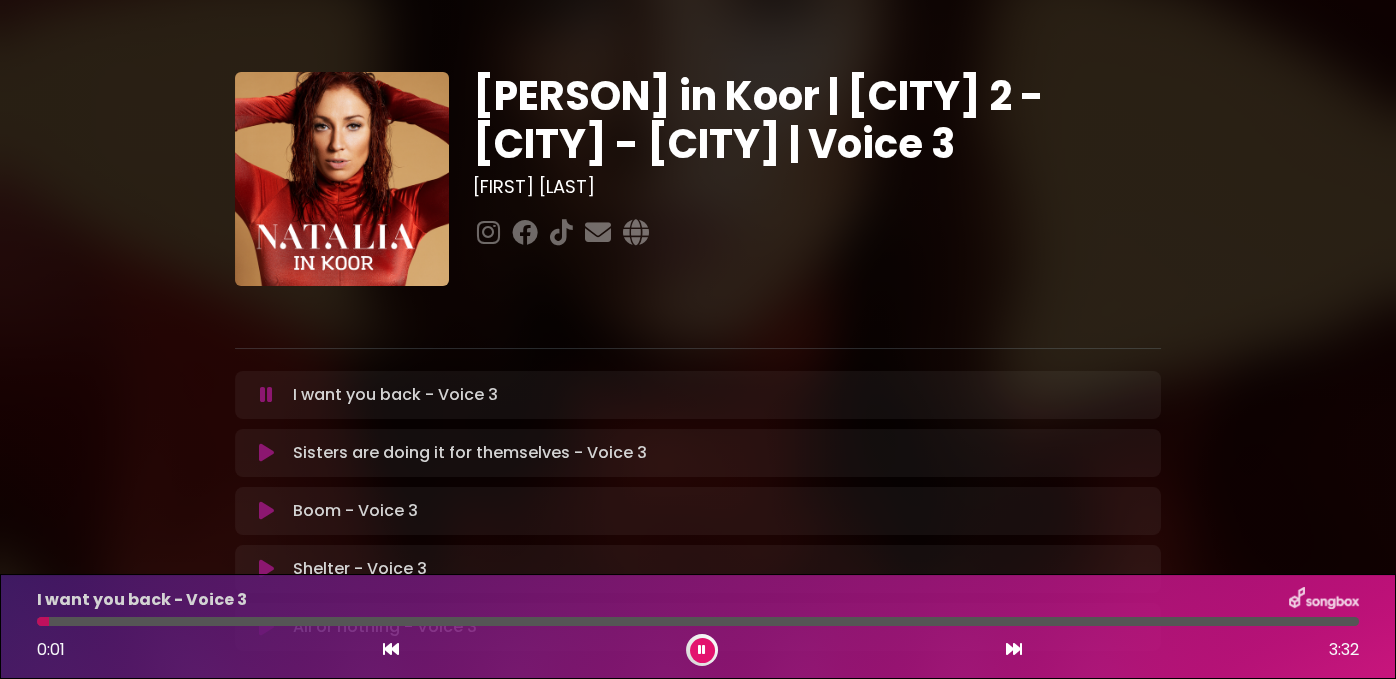 click at bounding box center (702, 650) 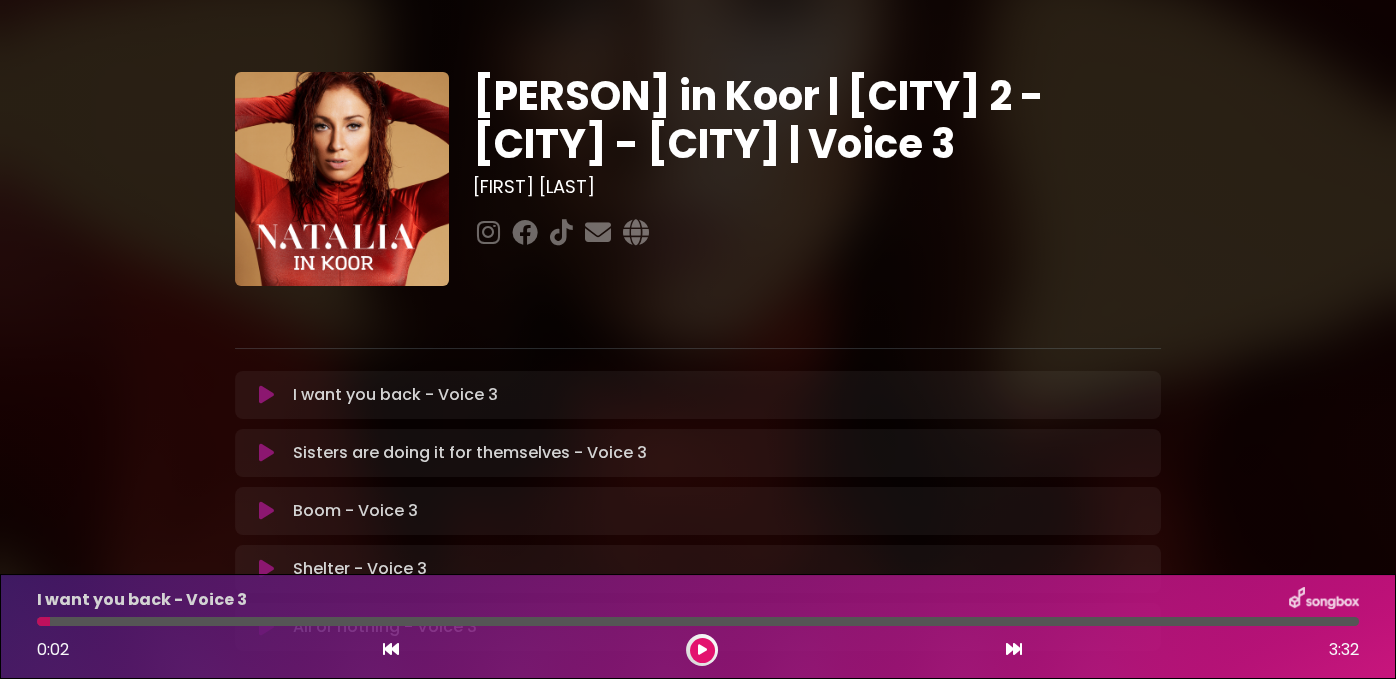 click at bounding box center [43, 621] 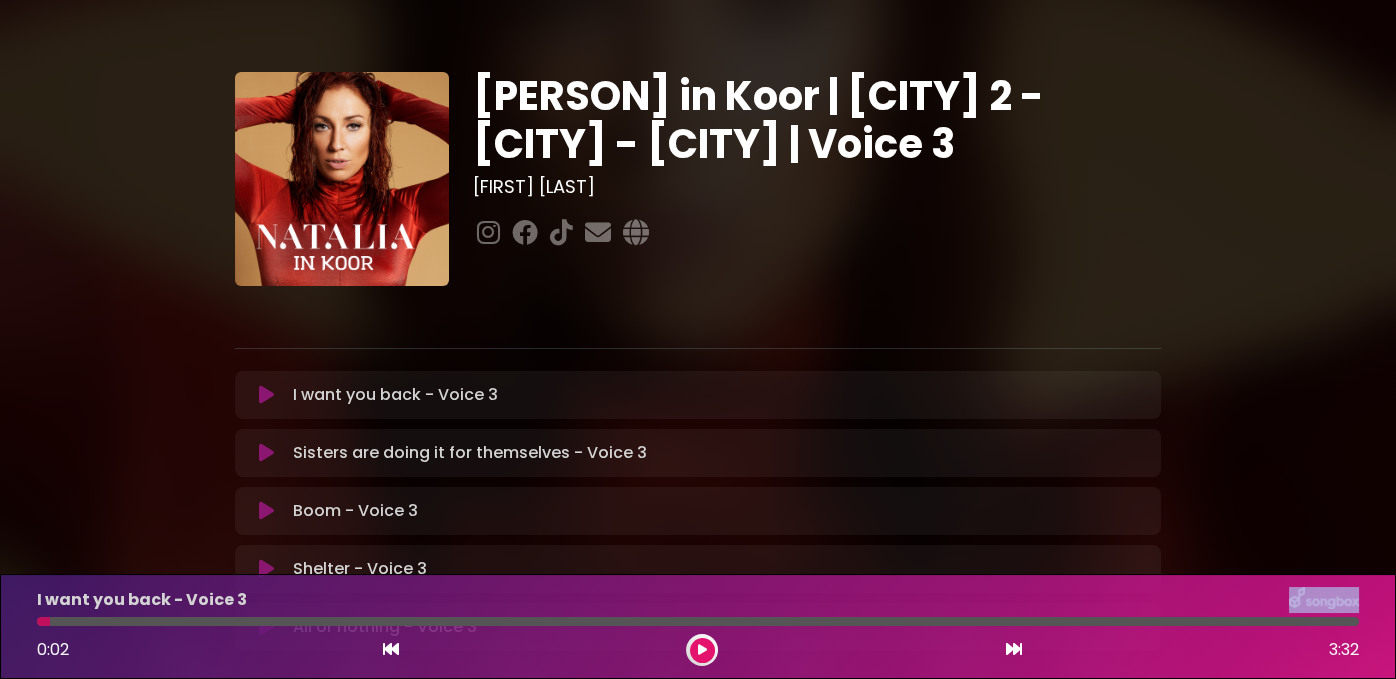 drag, startPoint x: 47, startPoint y: 622, endPoint x: 312, endPoint y: 610, distance: 265.27155 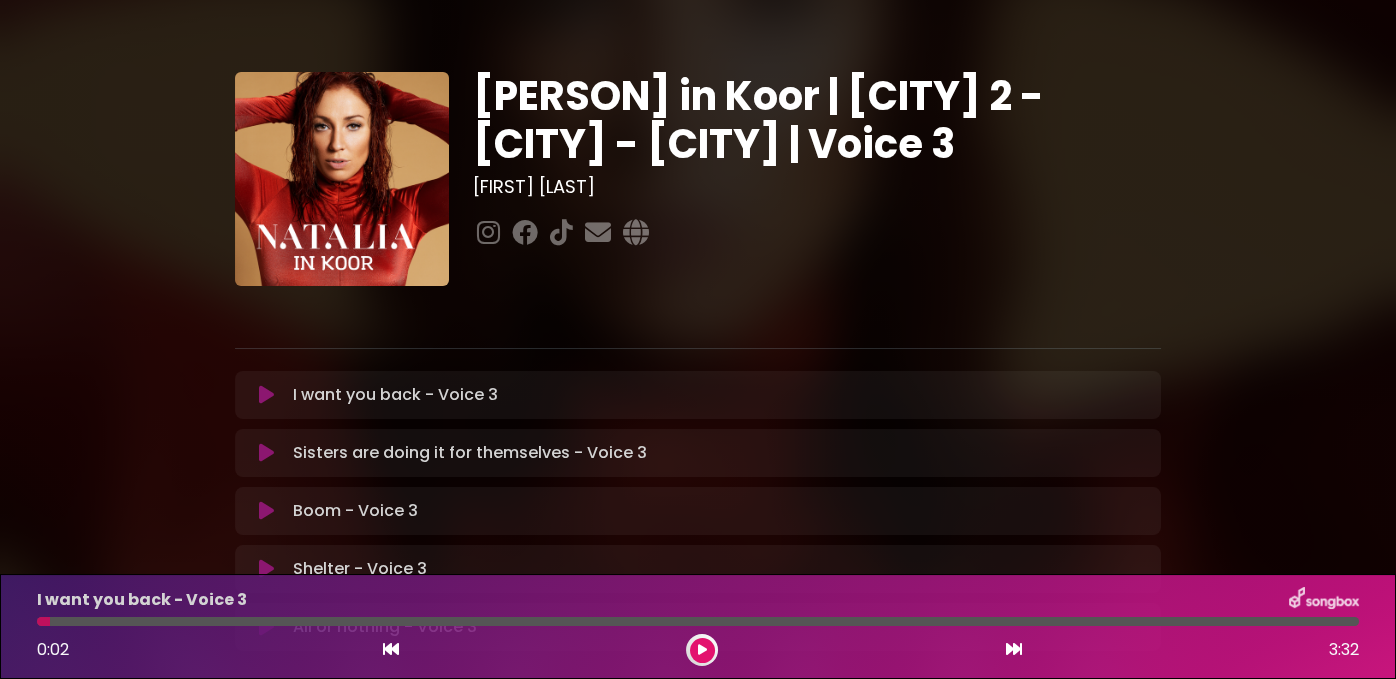 click at bounding box center [698, 621] 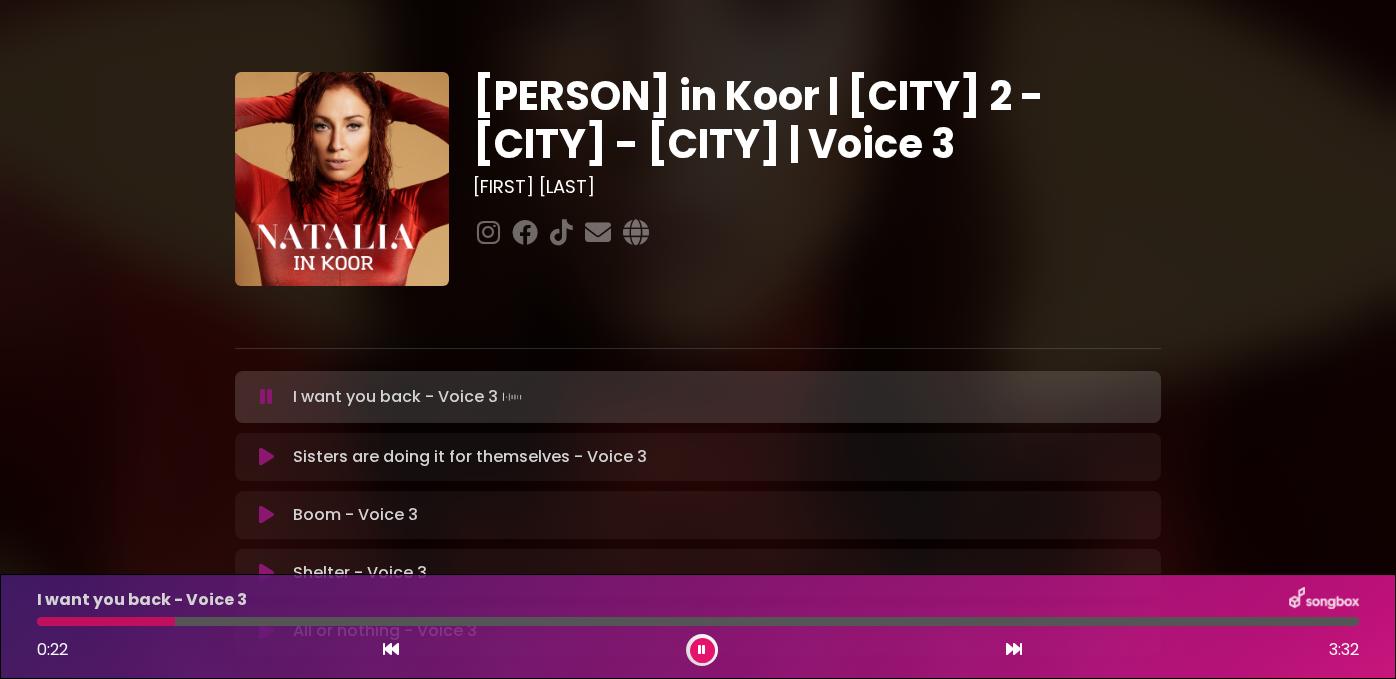click at bounding box center [702, 650] 